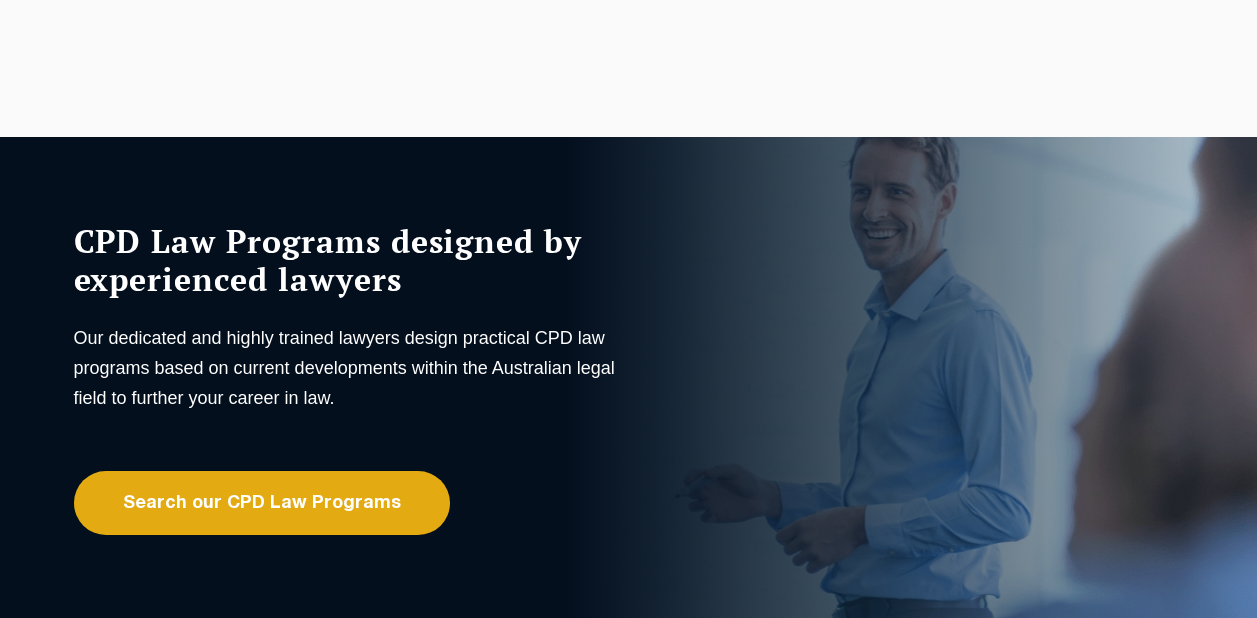 scroll, scrollTop: 0, scrollLeft: 0, axis: both 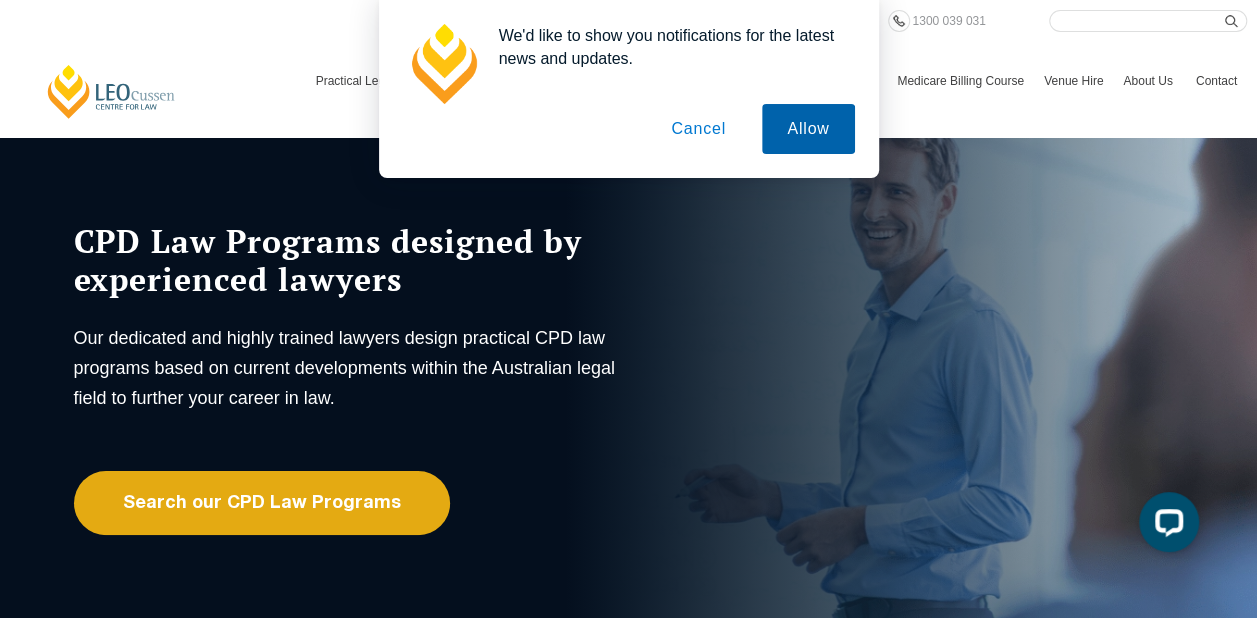 click on "Allow" at bounding box center (808, 129) 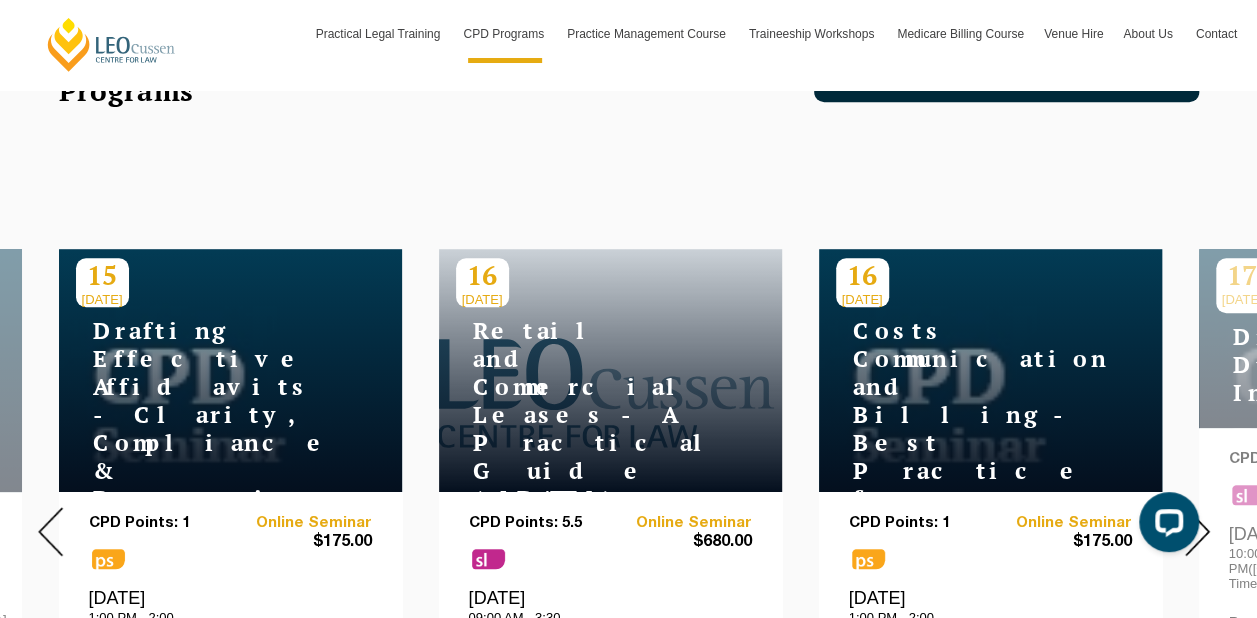 scroll, scrollTop: 682, scrollLeft: 0, axis: vertical 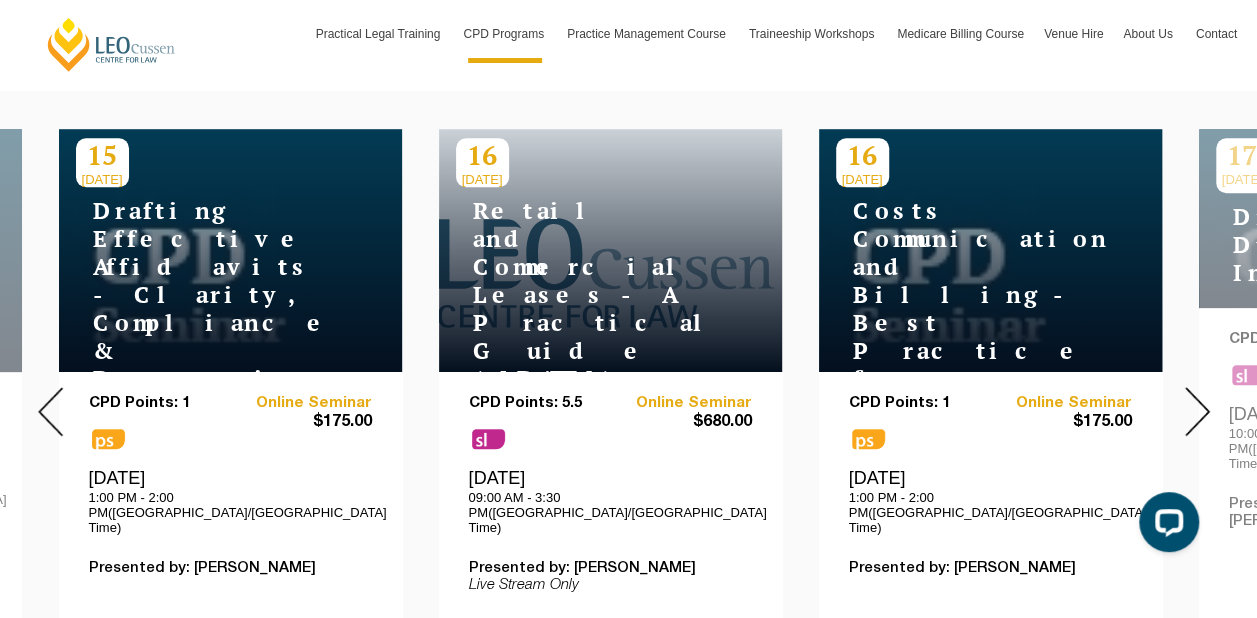 click at bounding box center [1197, 411] 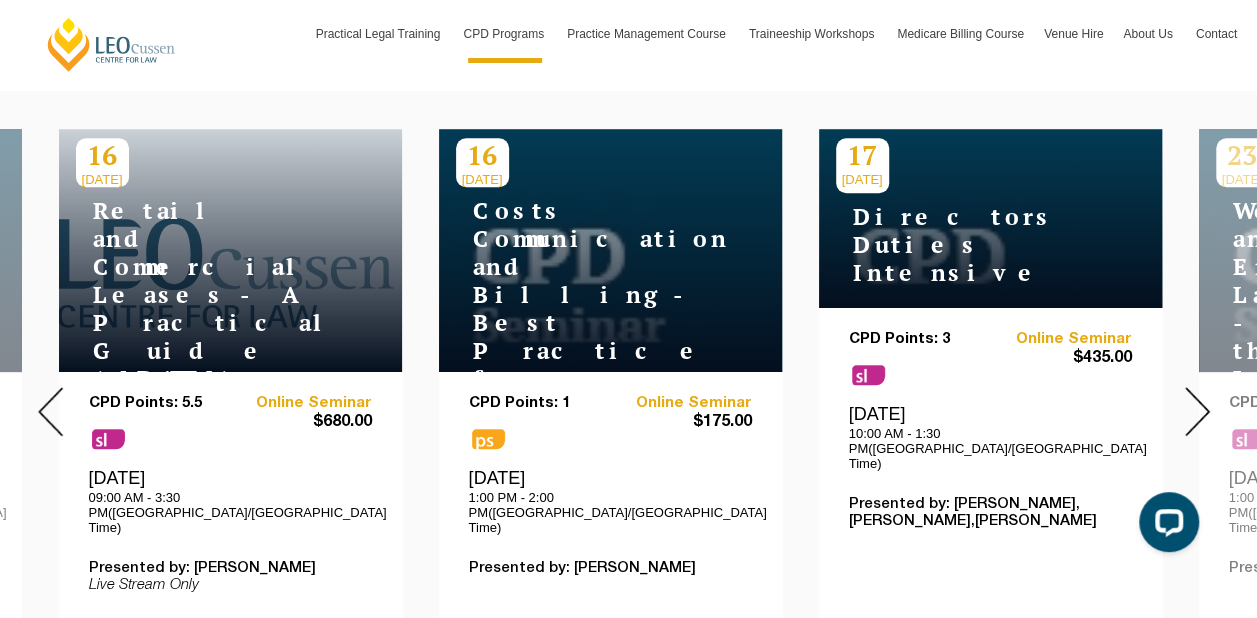 click at bounding box center (1197, 411) 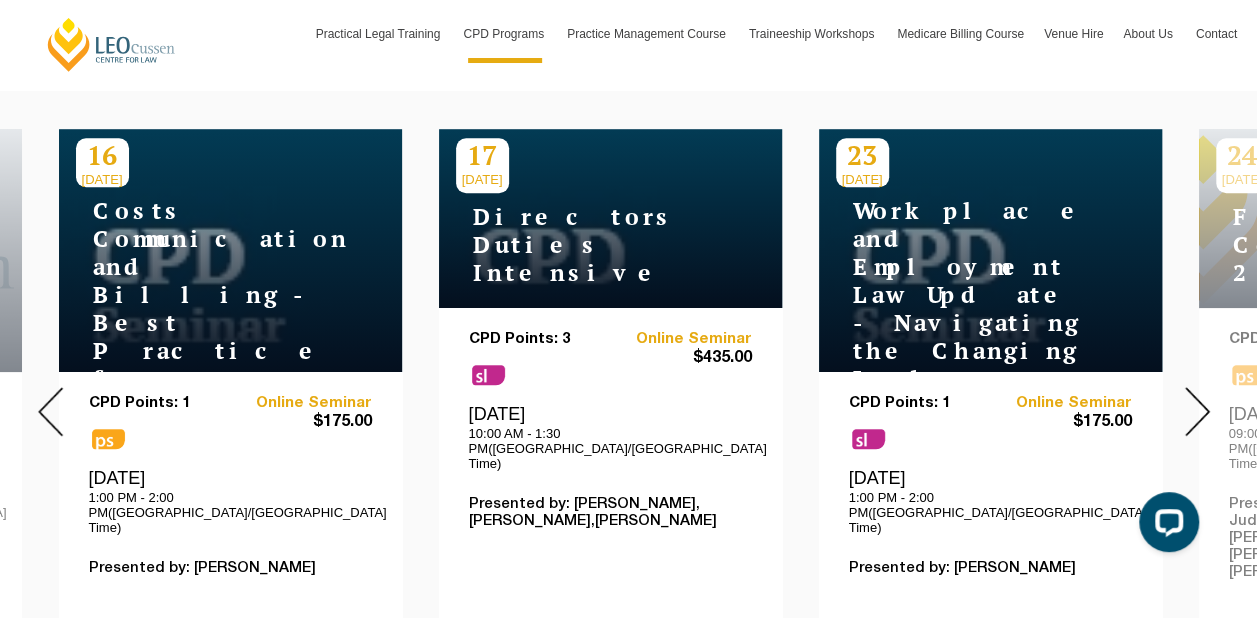 click at bounding box center [1197, 411] 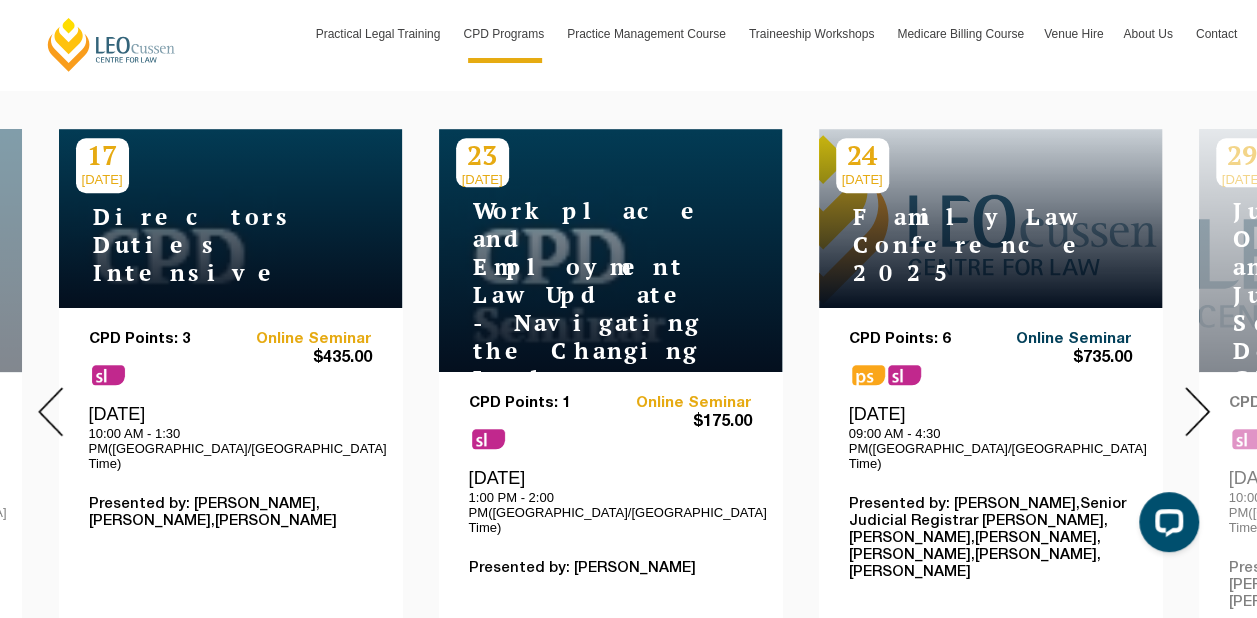 click on "Online Seminar" at bounding box center (1061, 339) 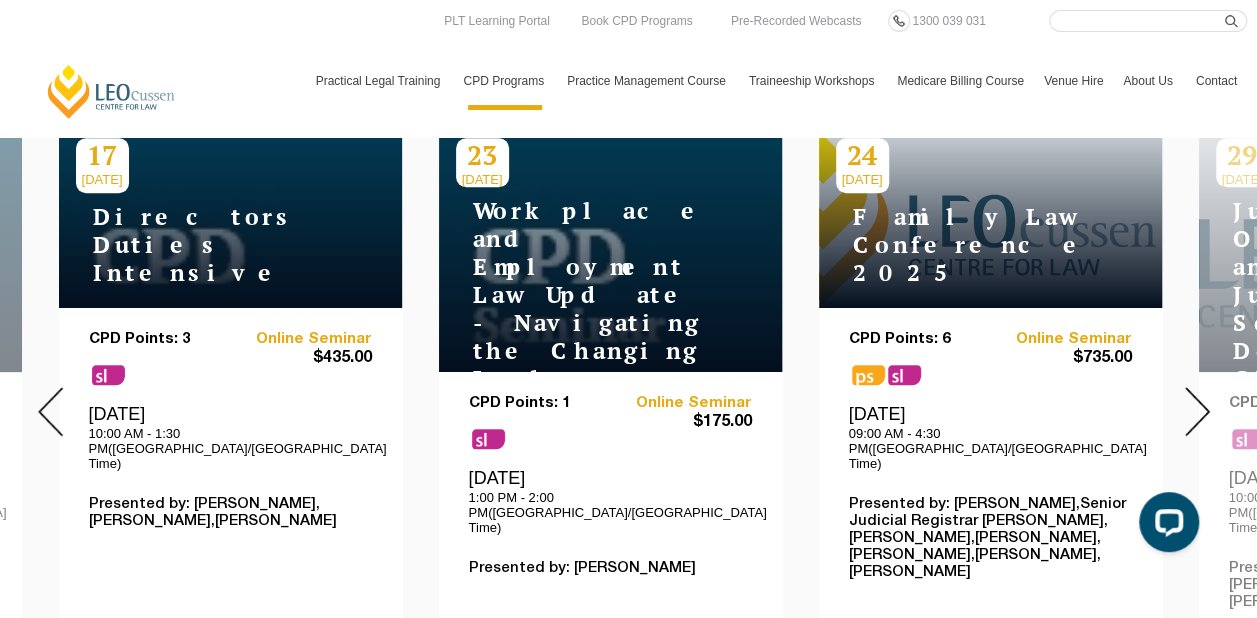 click at bounding box center [1197, 411] 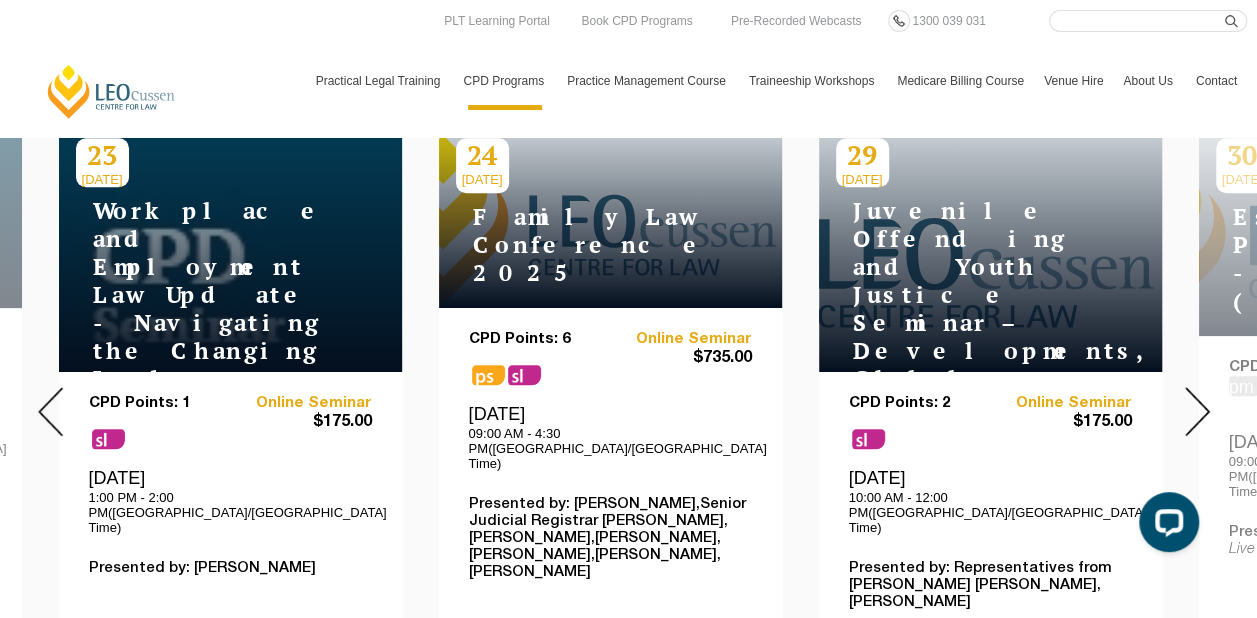 click at bounding box center (1197, 411) 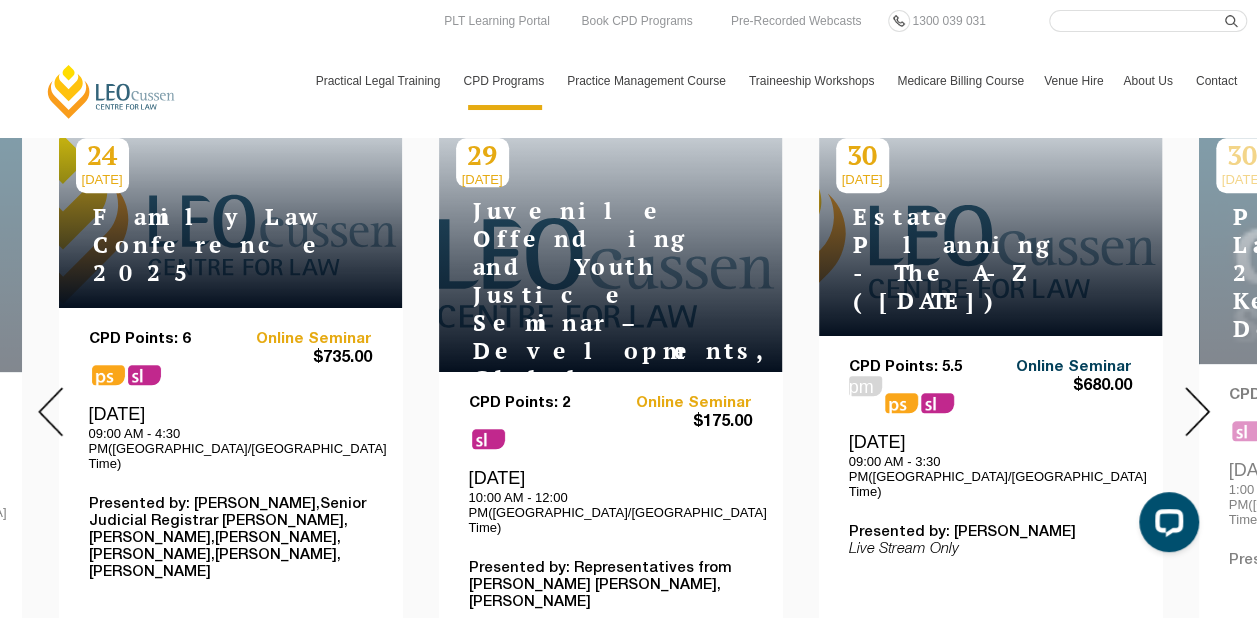 click on "Online Seminar" at bounding box center [1061, 367] 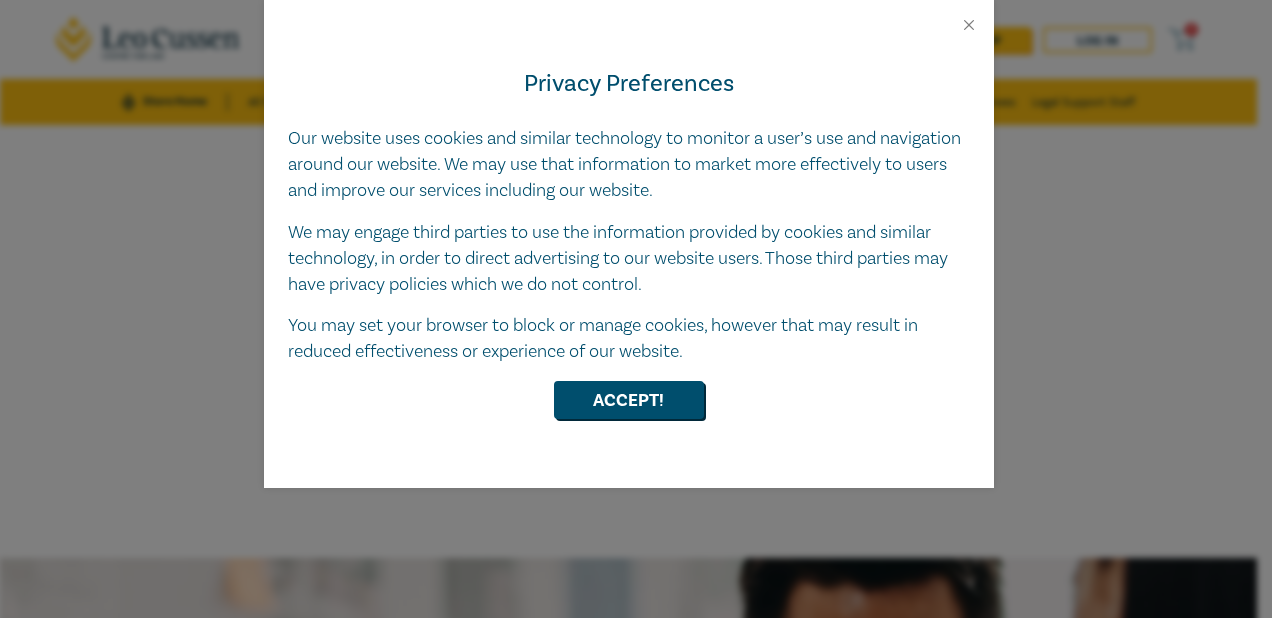 scroll, scrollTop: 0, scrollLeft: 0, axis: both 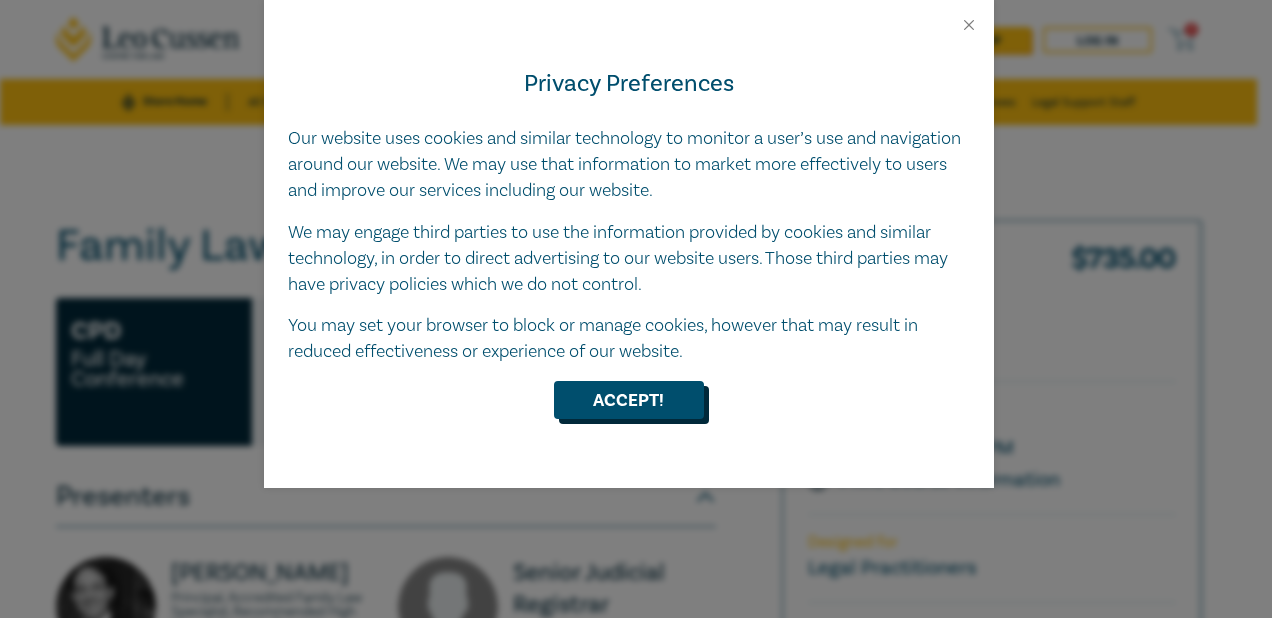 click on "Accept!" at bounding box center [629, 400] 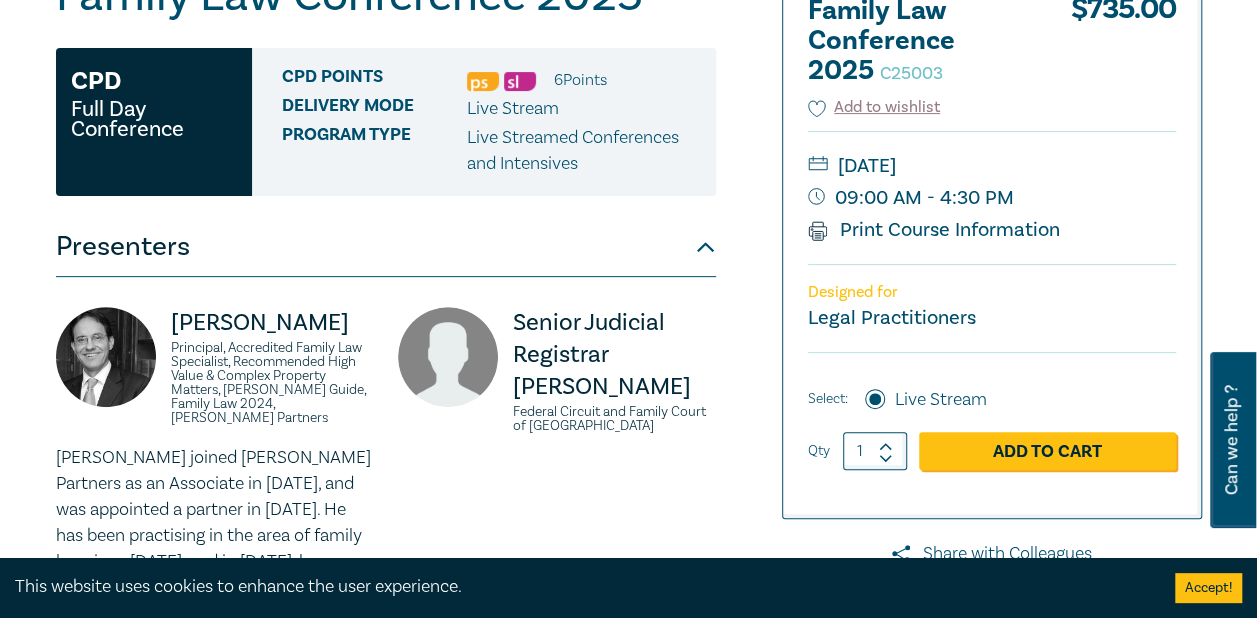 scroll, scrollTop: 226, scrollLeft: 0, axis: vertical 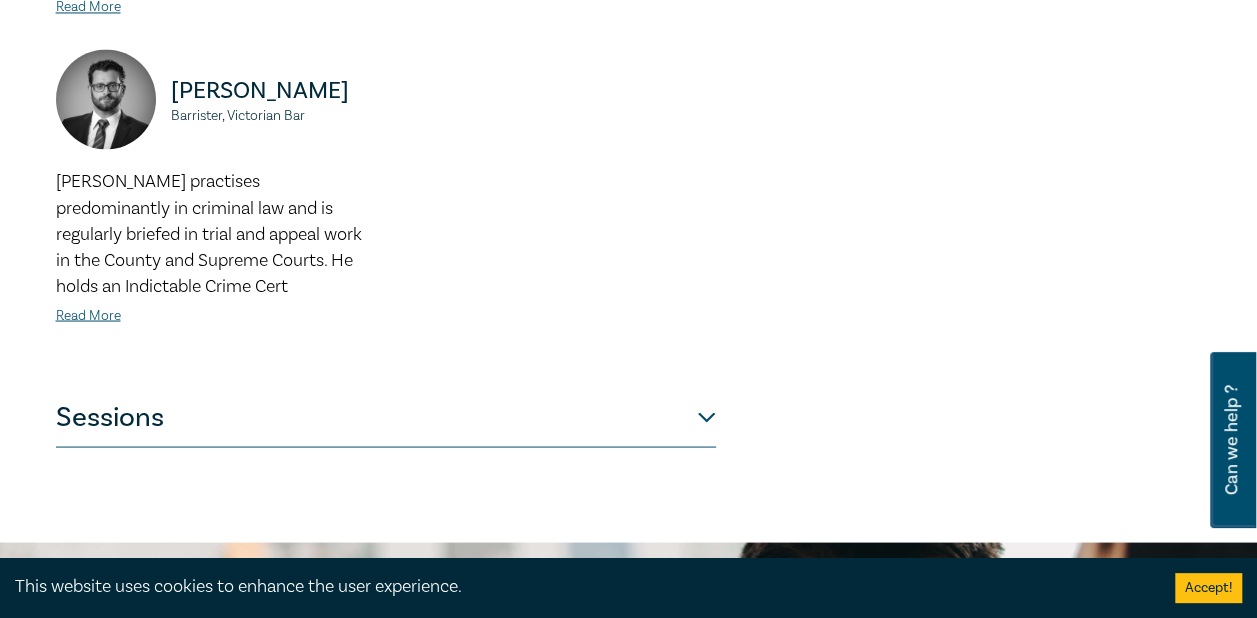 click on "Sessions" at bounding box center [386, 417] 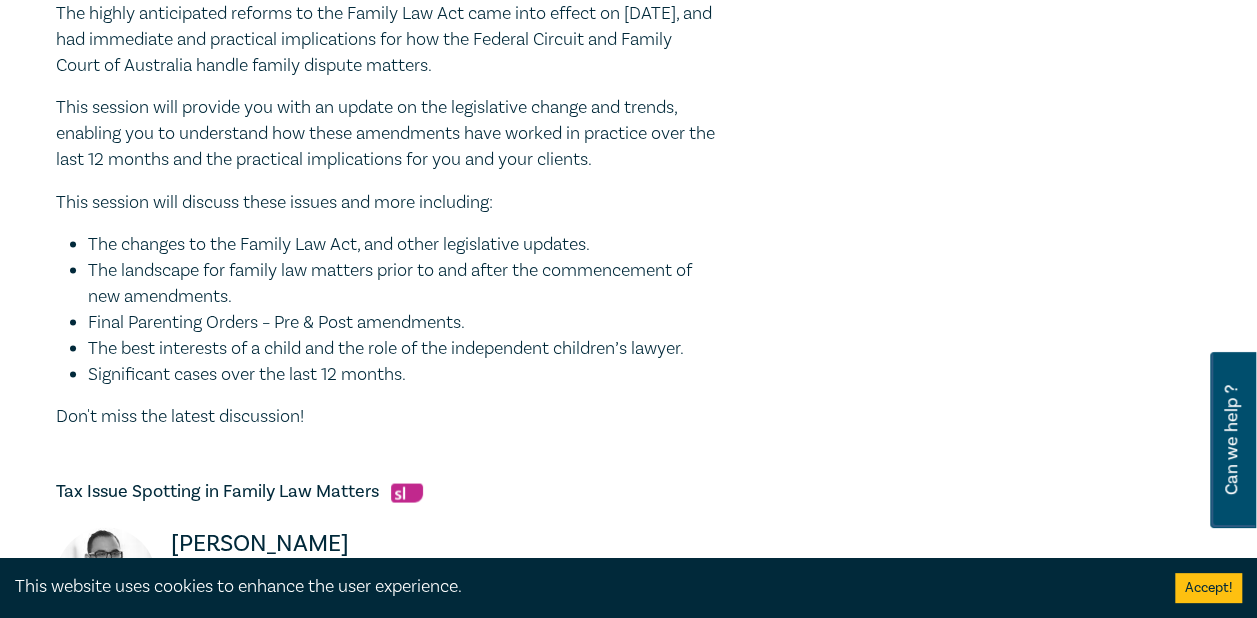 scroll, scrollTop: 1660, scrollLeft: 0, axis: vertical 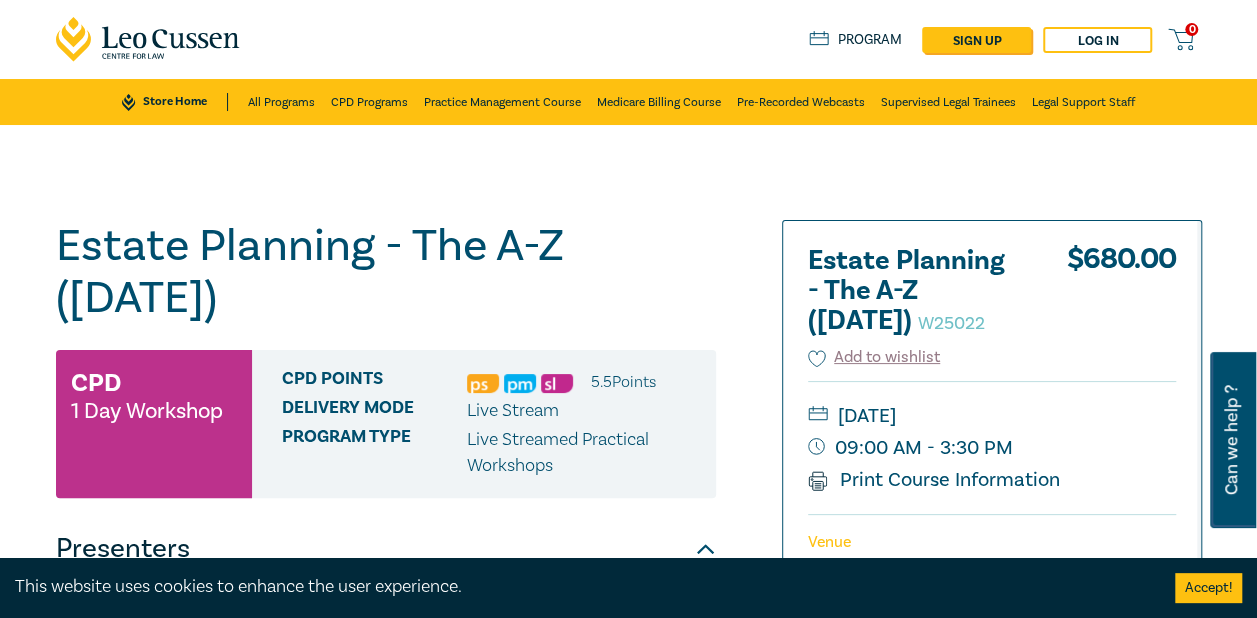 click on "Accept!" at bounding box center [1208, 588] 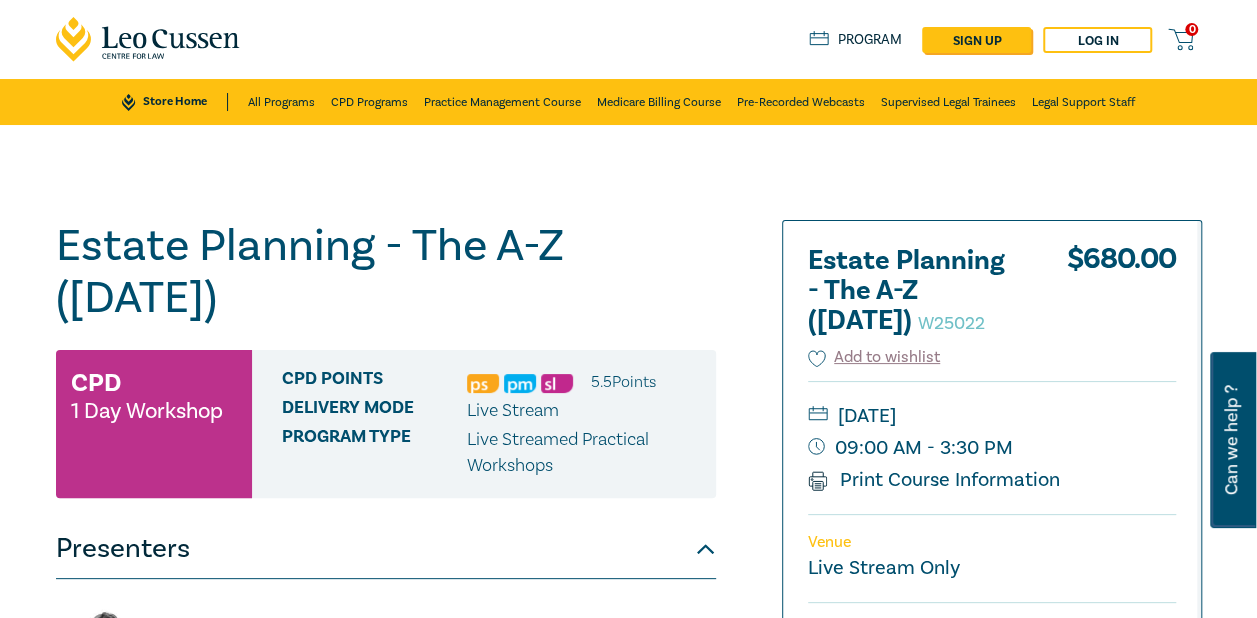 scroll, scrollTop: 0, scrollLeft: 0, axis: both 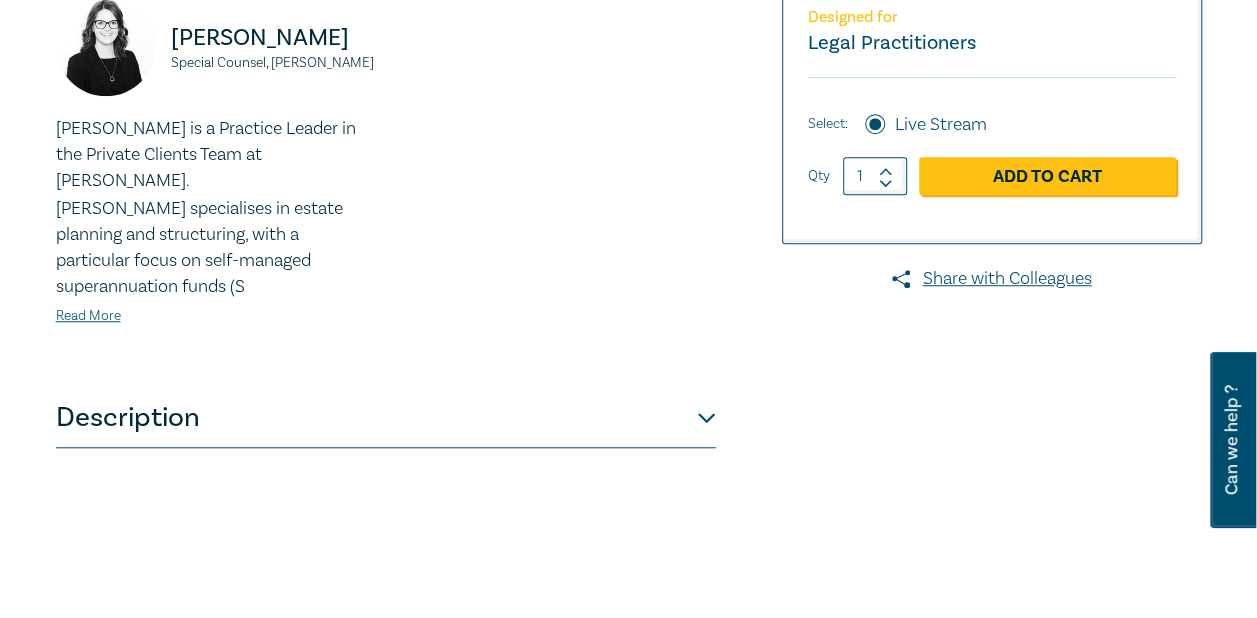 click on "Description" at bounding box center [386, 418] 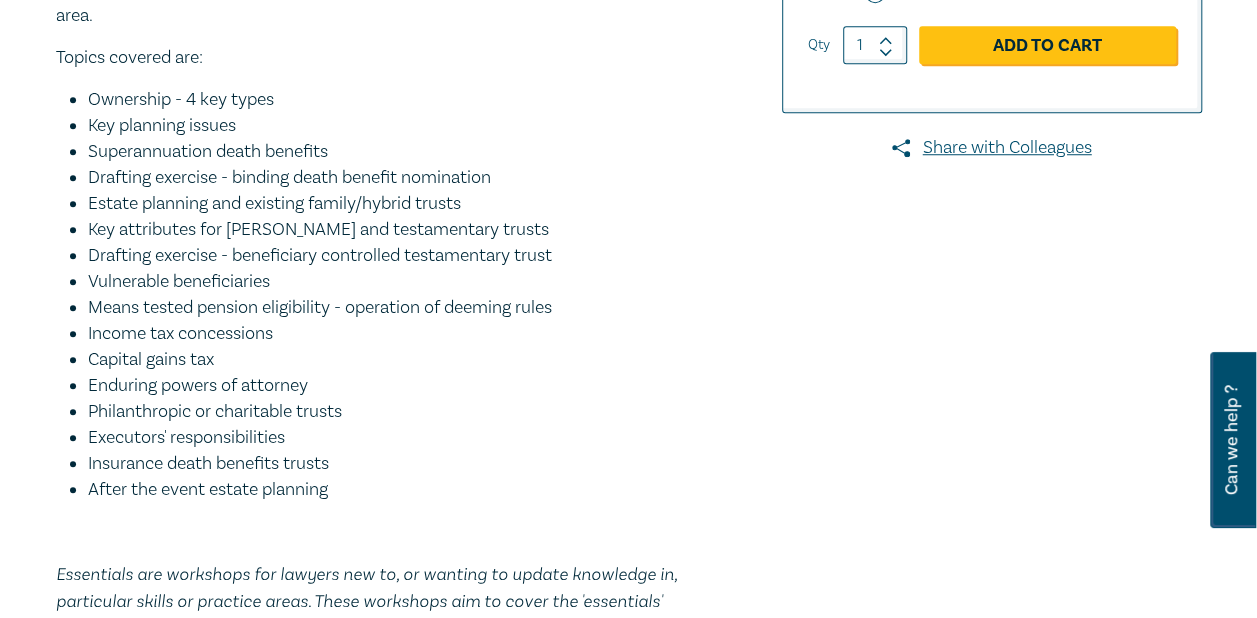 scroll, scrollTop: 795, scrollLeft: 0, axis: vertical 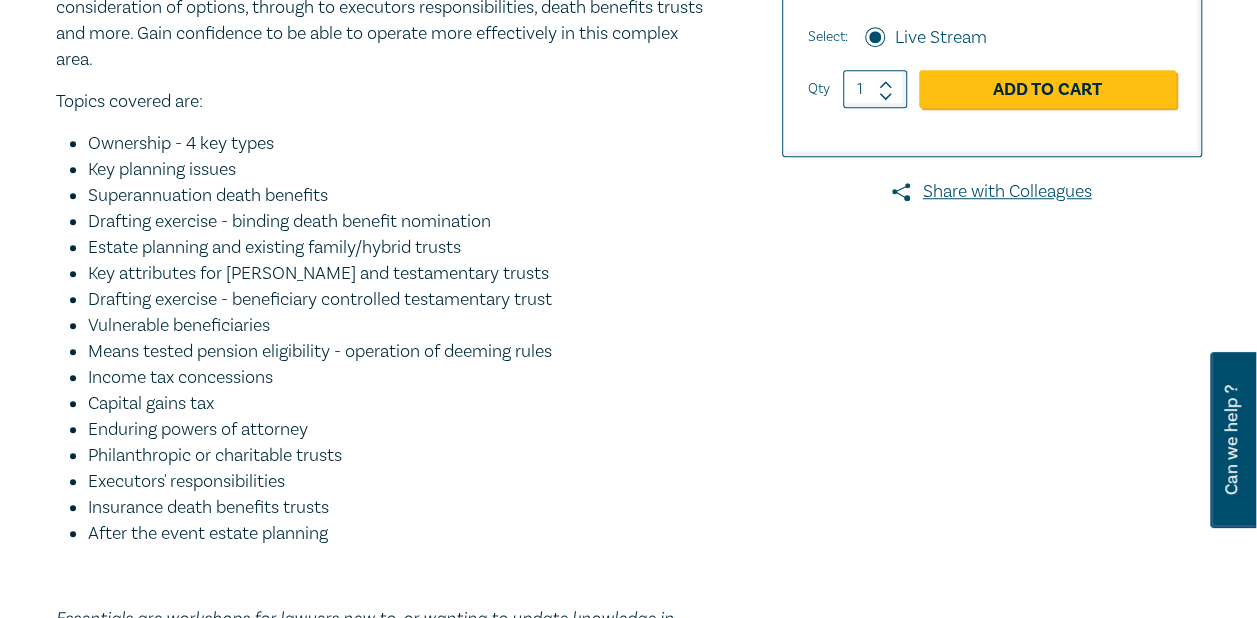 type 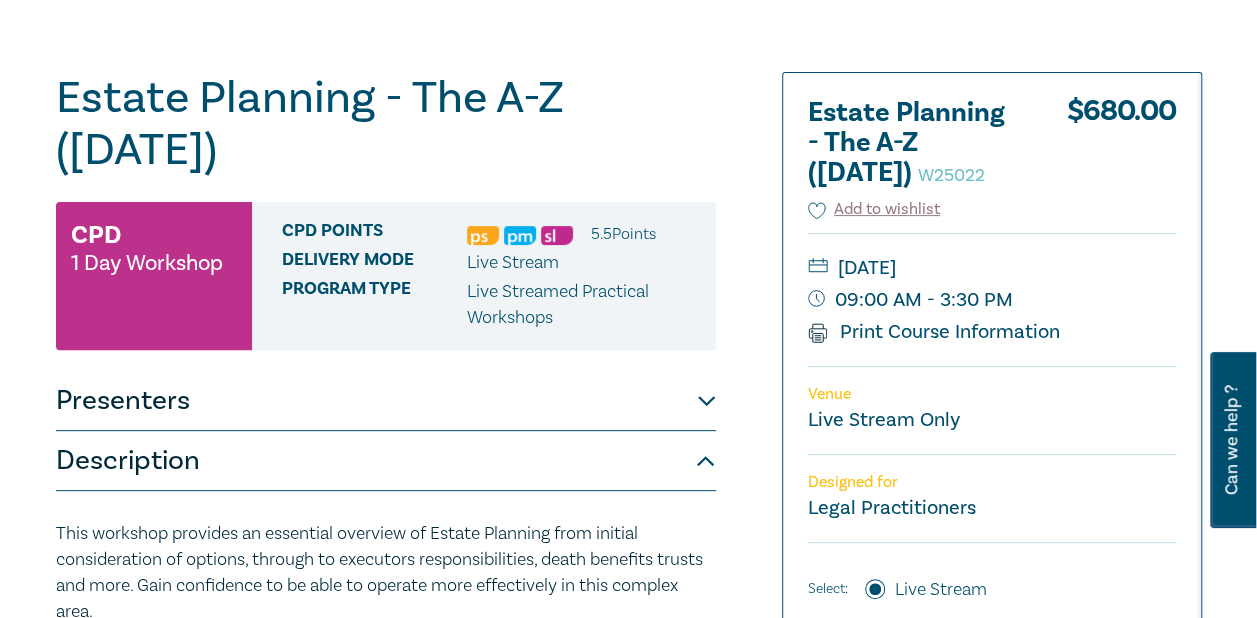 scroll, scrollTop: 192, scrollLeft: 0, axis: vertical 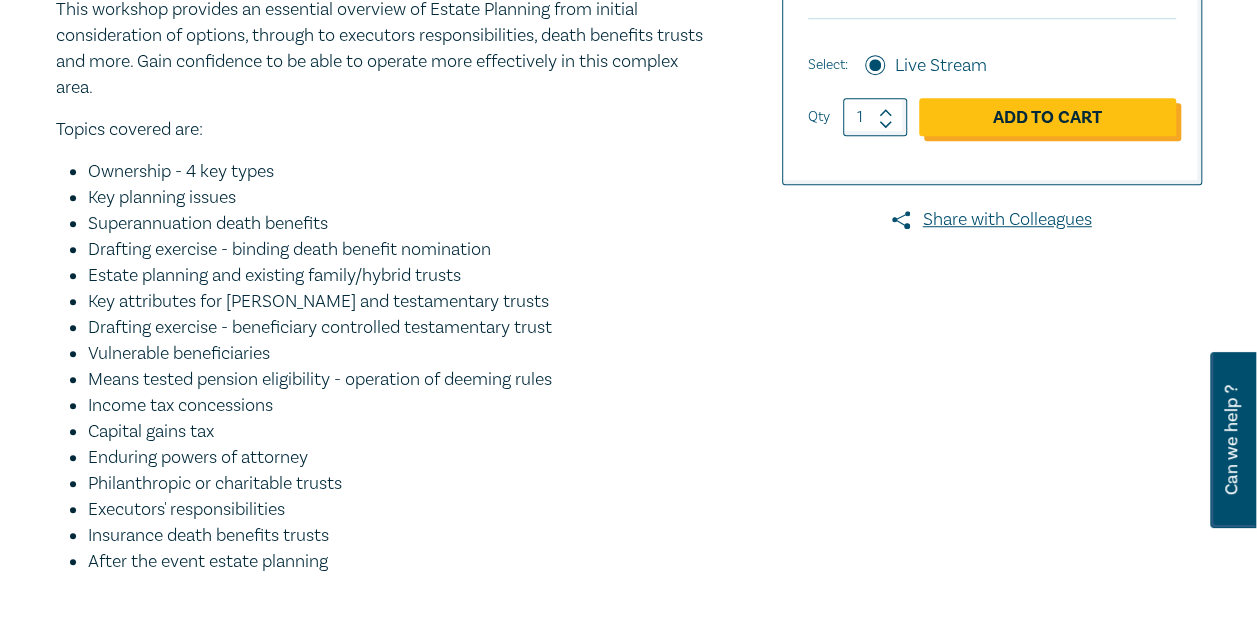 click on "Add to Cart" at bounding box center (1047, 117) 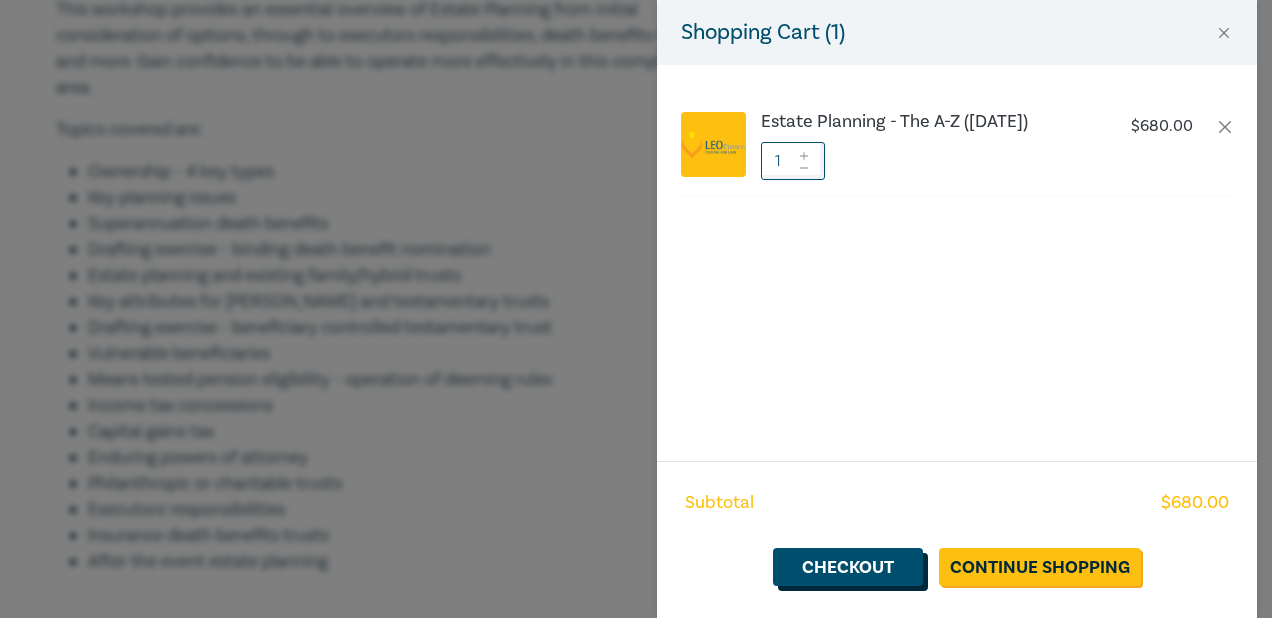 click on "Checkout" at bounding box center (848, 567) 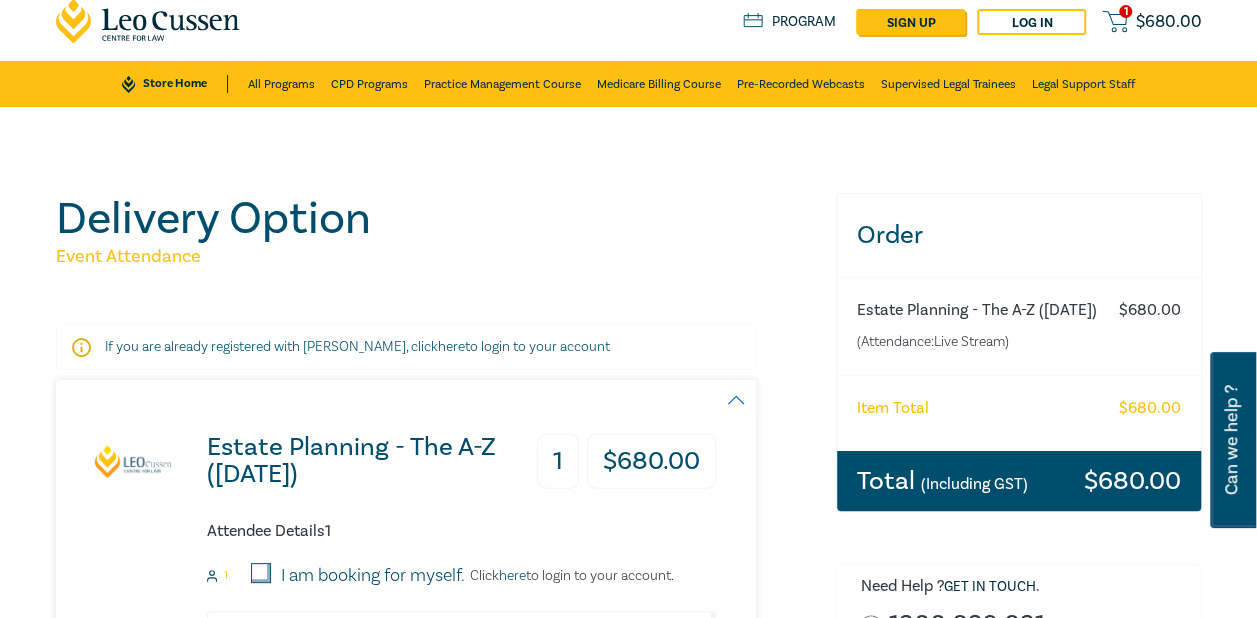 scroll, scrollTop: 0, scrollLeft: 0, axis: both 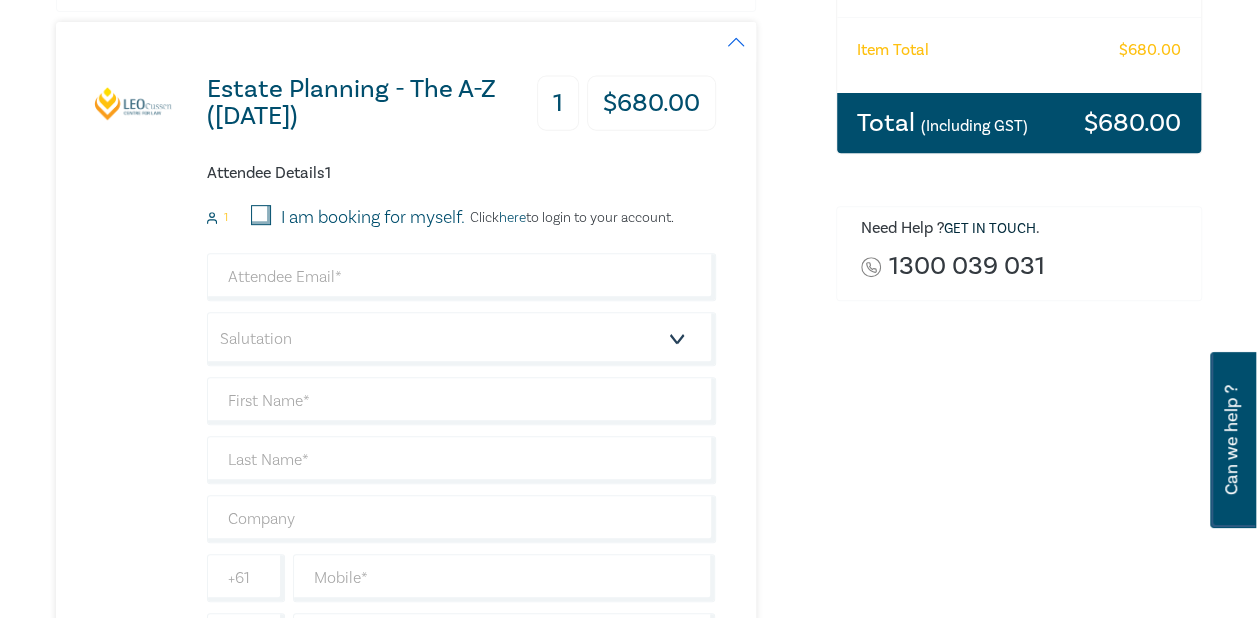 click on "I am booking for myself." at bounding box center (261, 215) 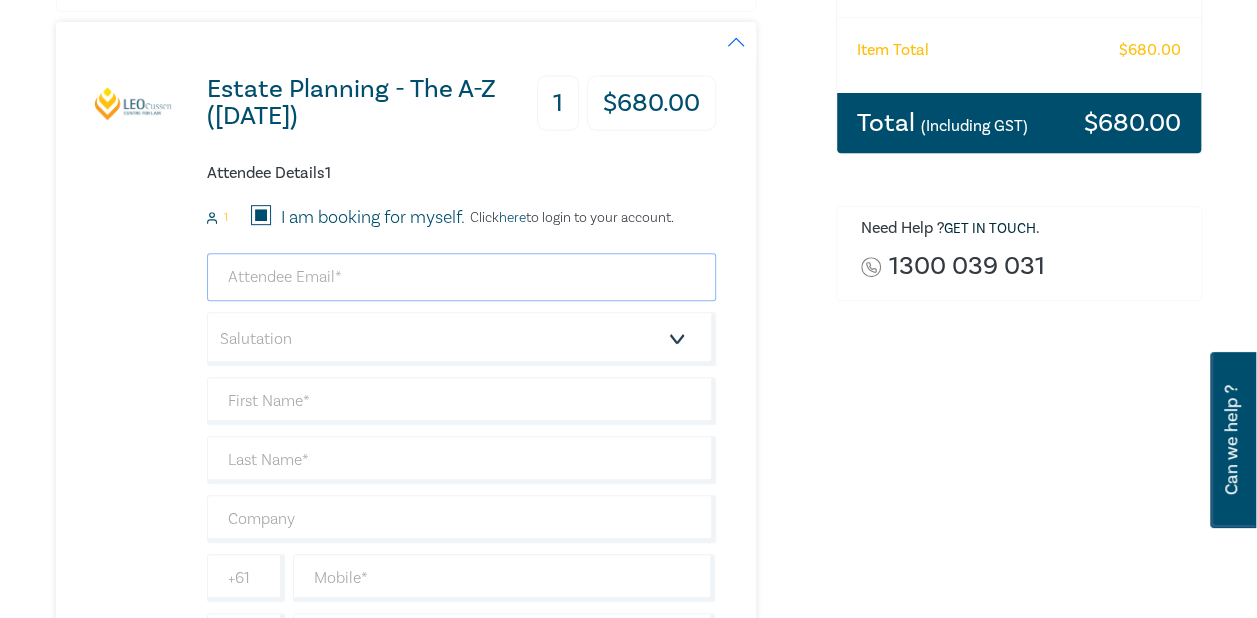click at bounding box center (461, 277) 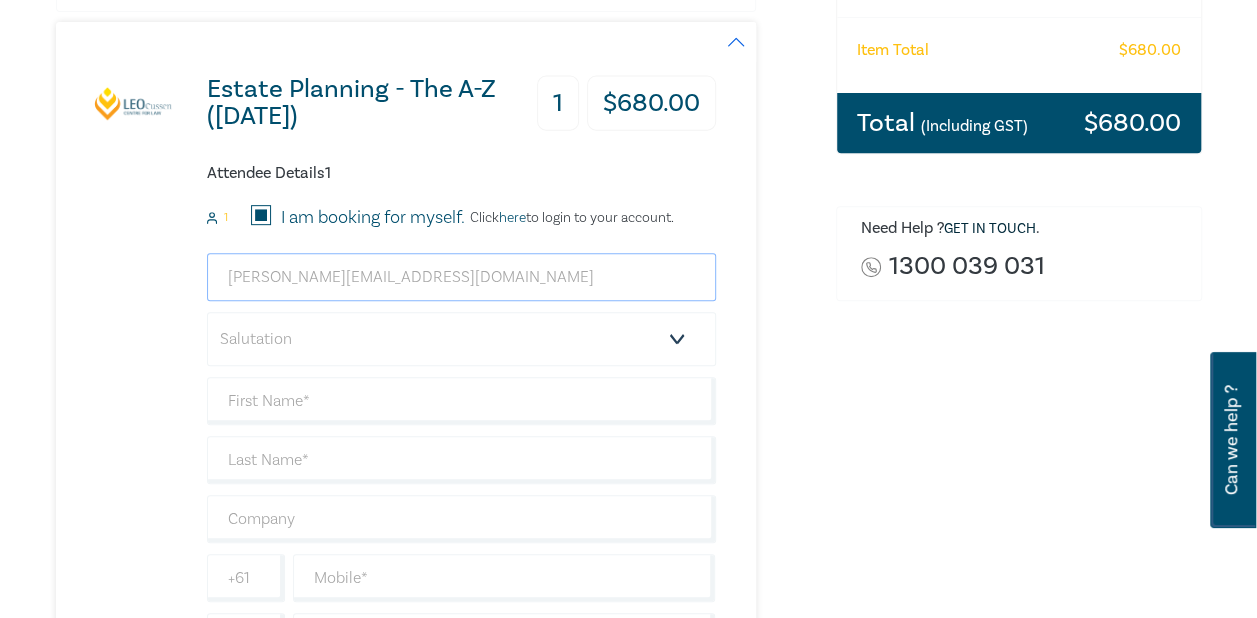 type on "chrisnis@richmondlegal.com.au" 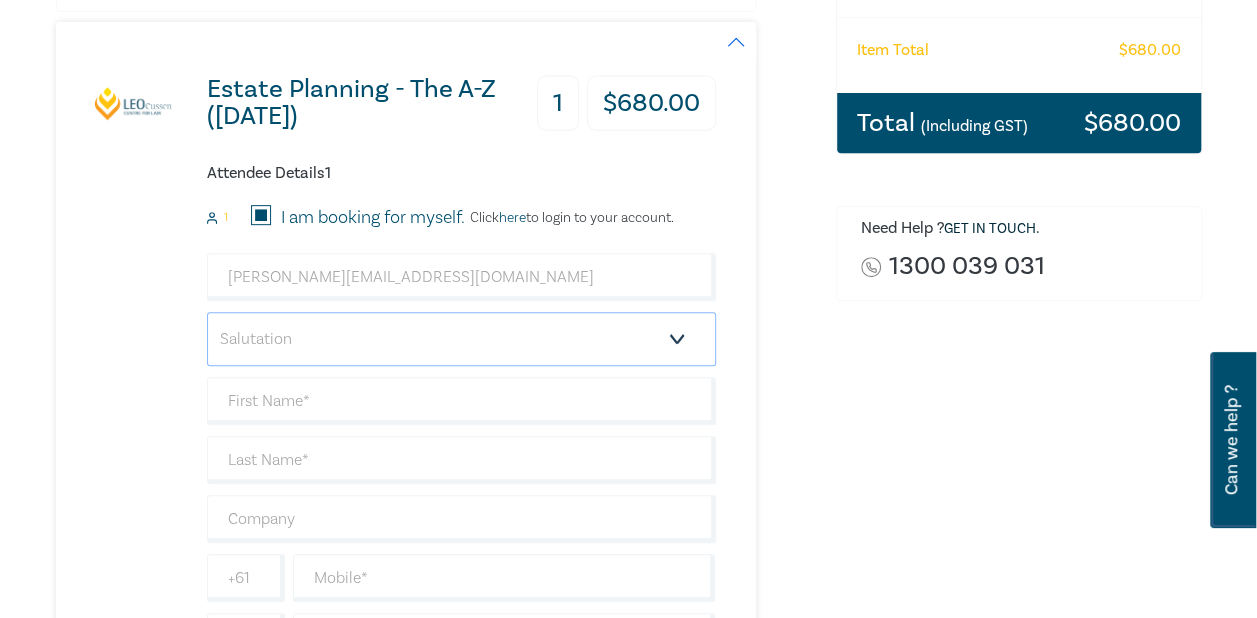 click on "Salutation Mr. Mrs. Ms. Miss Dr. Prof. Other" at bounding box center [461, 339] 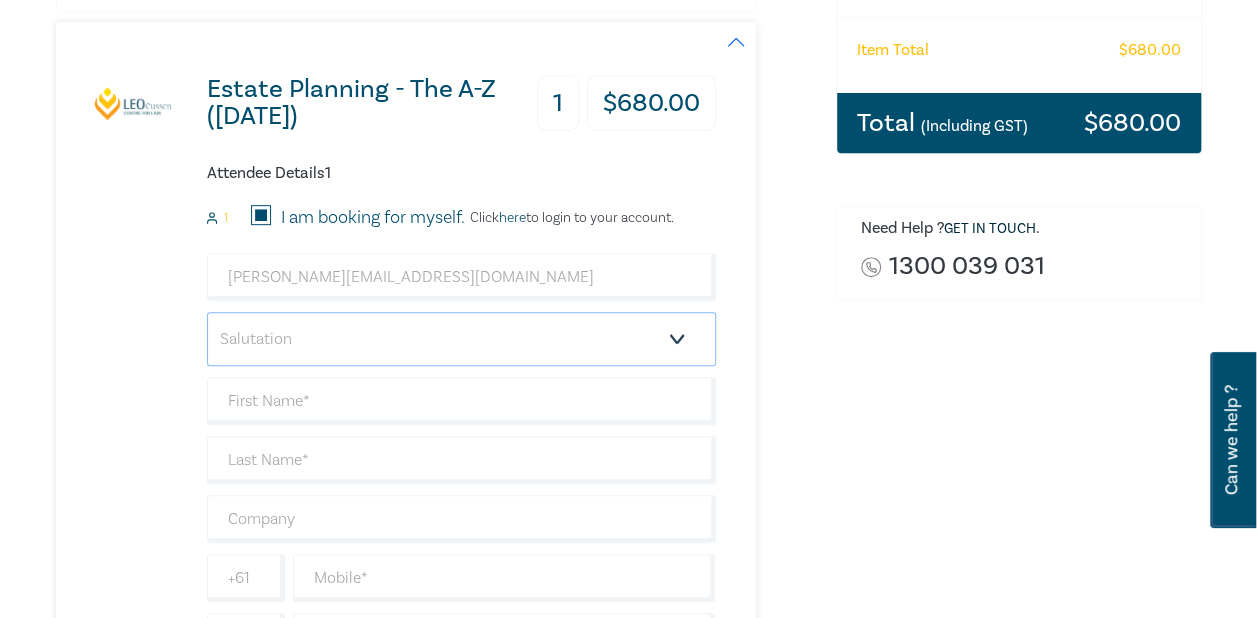 select on "Mr." 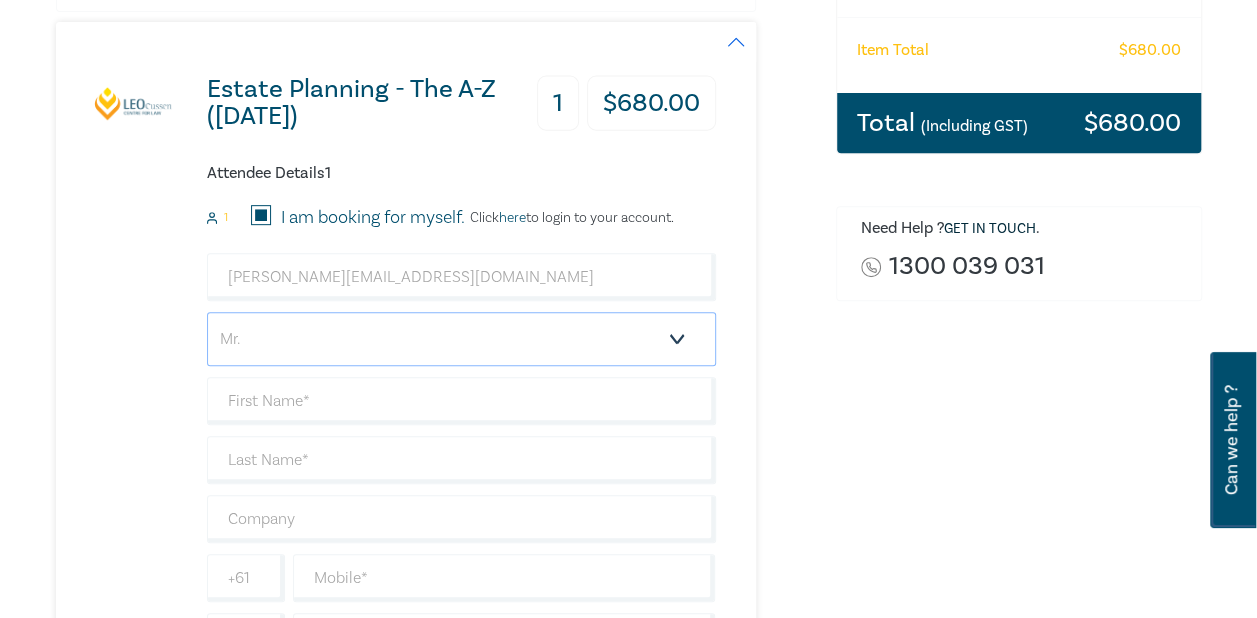 click on "Salutation Mr. Mrs. Ms. Miss Dr. Prof. Other" at bounding box center (461, 339) 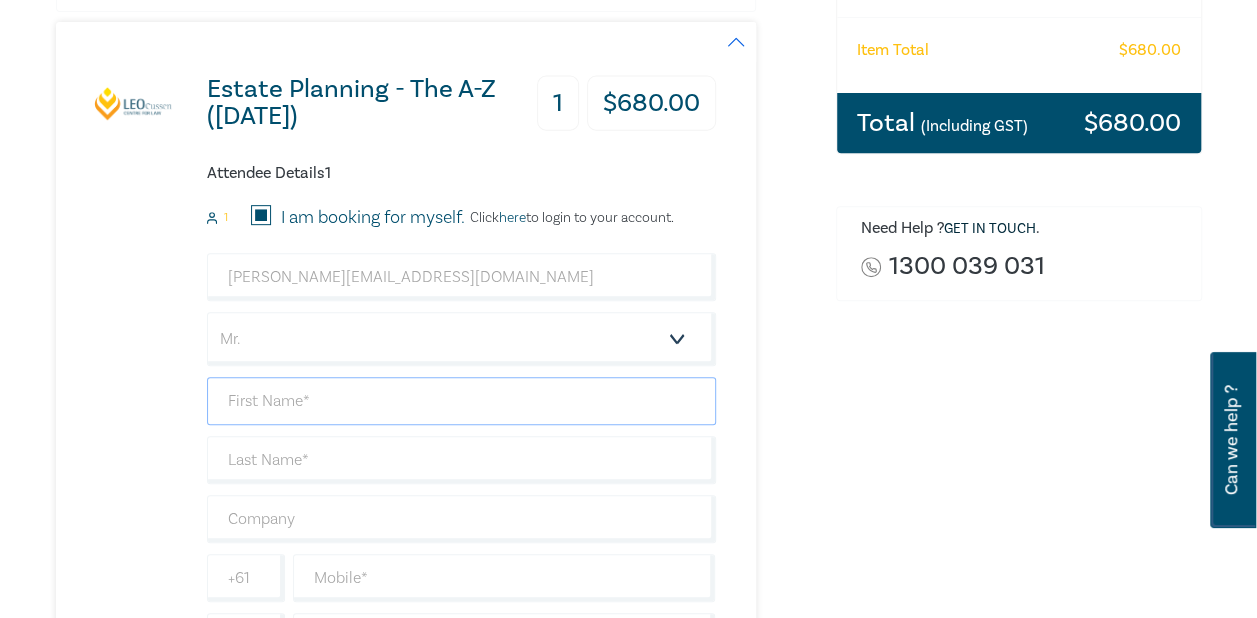 click at bounding box center [461, 401] 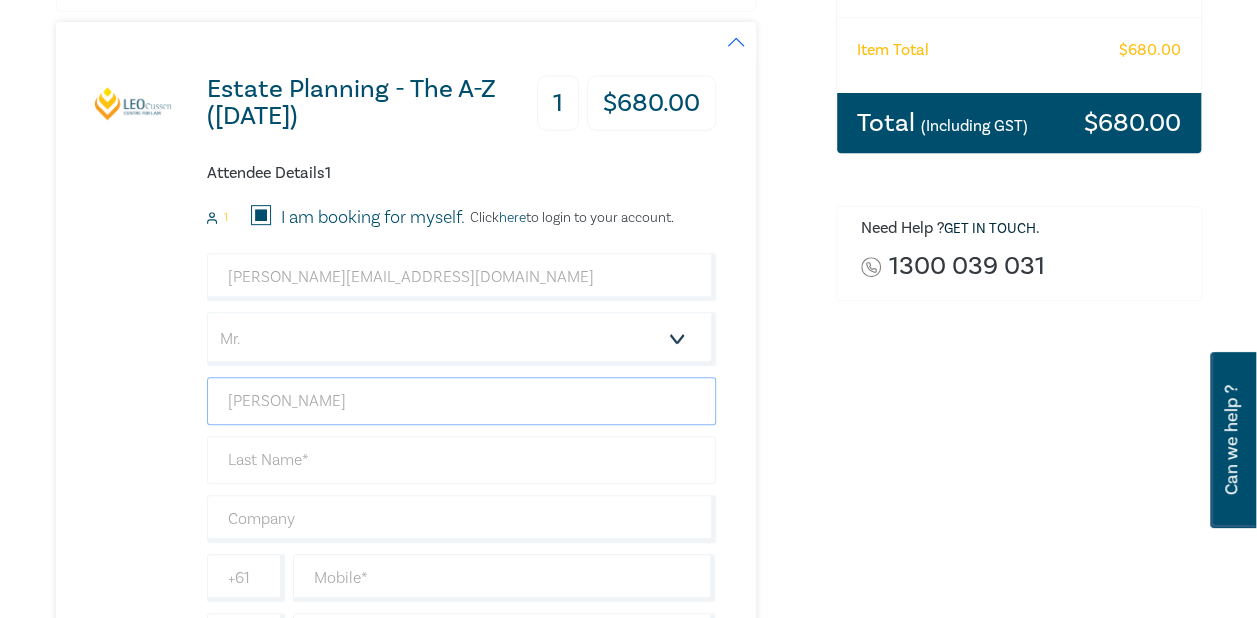 type on "Chris" 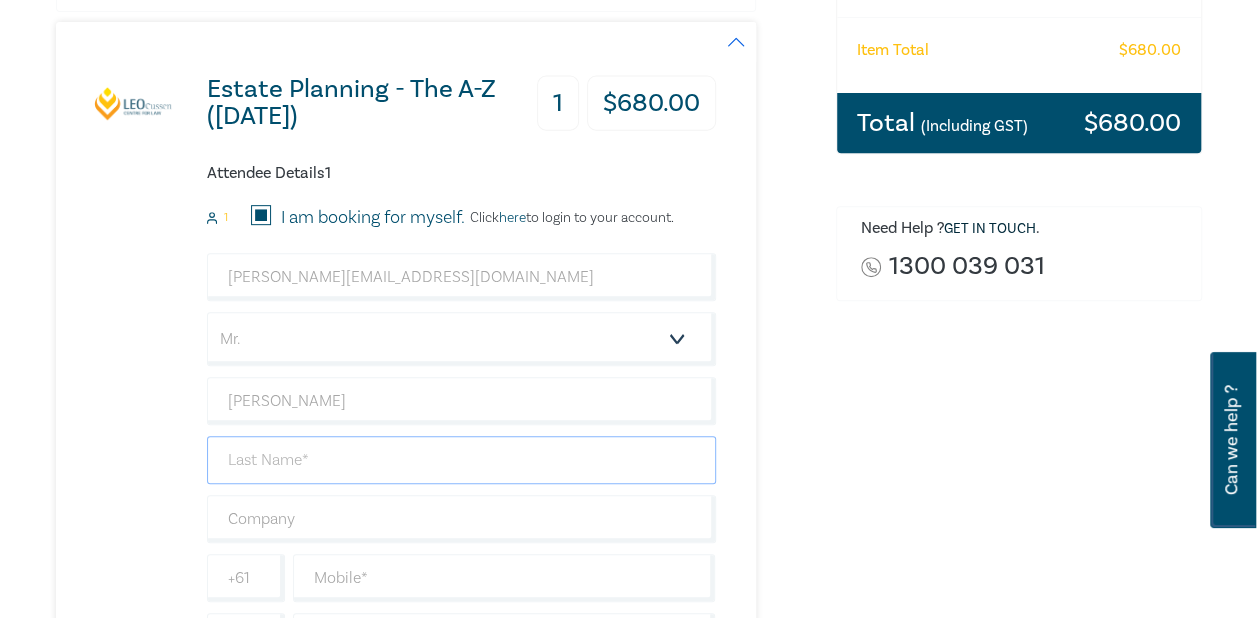 click at bounding box center (461, 460) 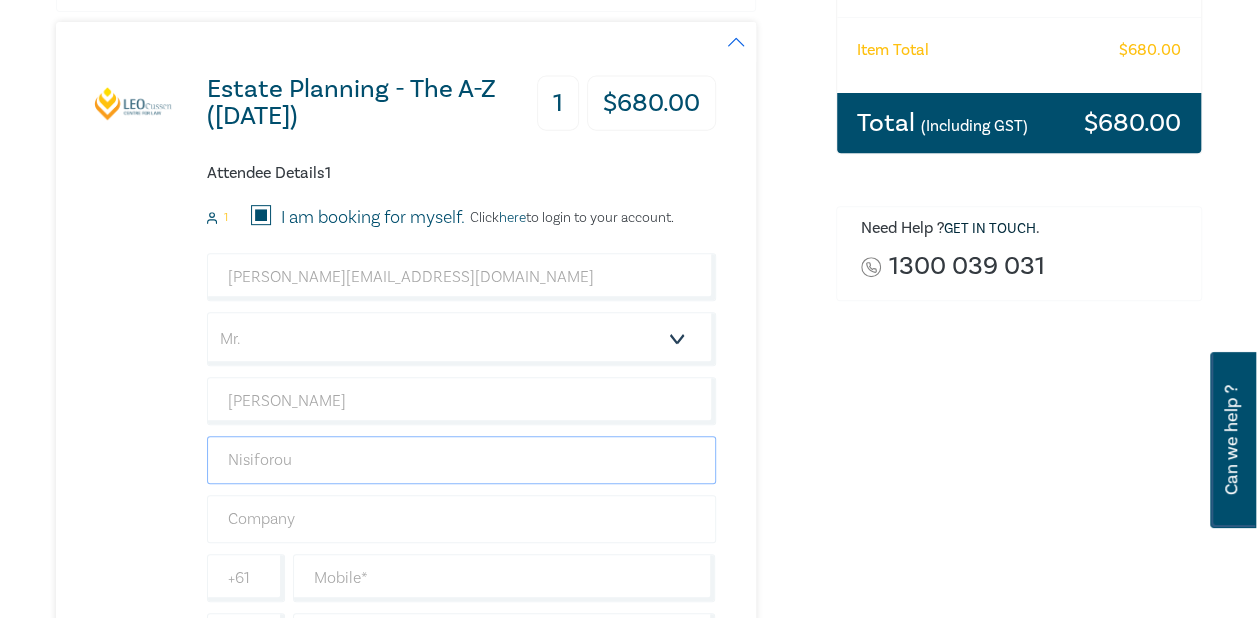 type on "Nisiforou" 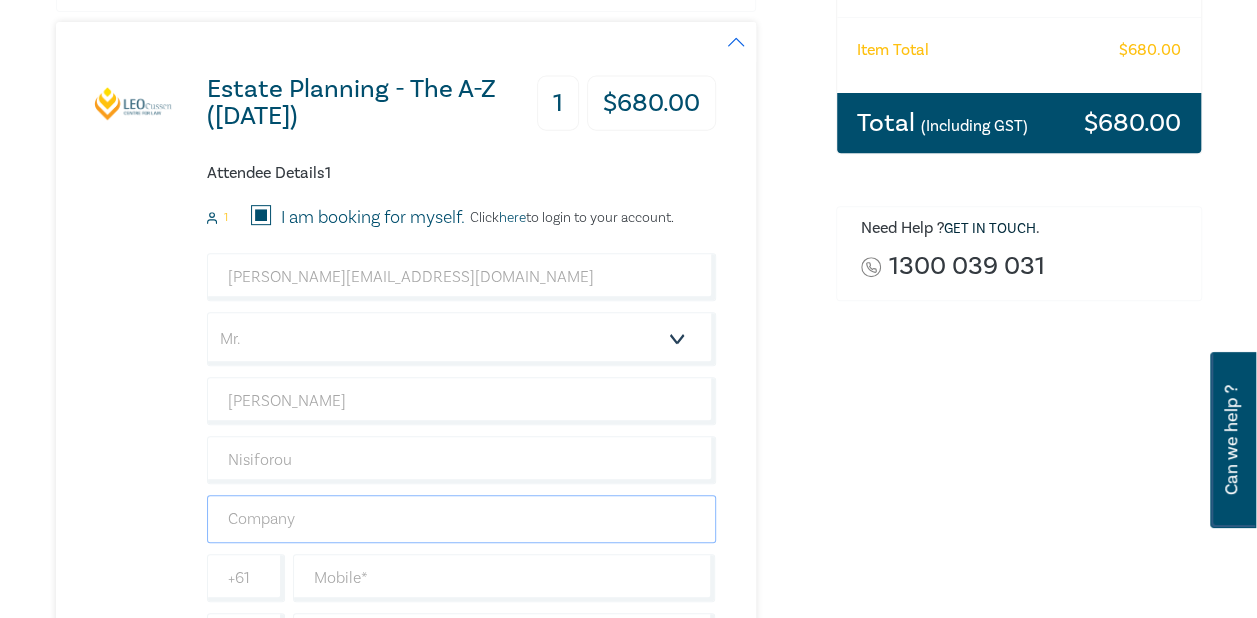 click at bounding box center [461, 519] 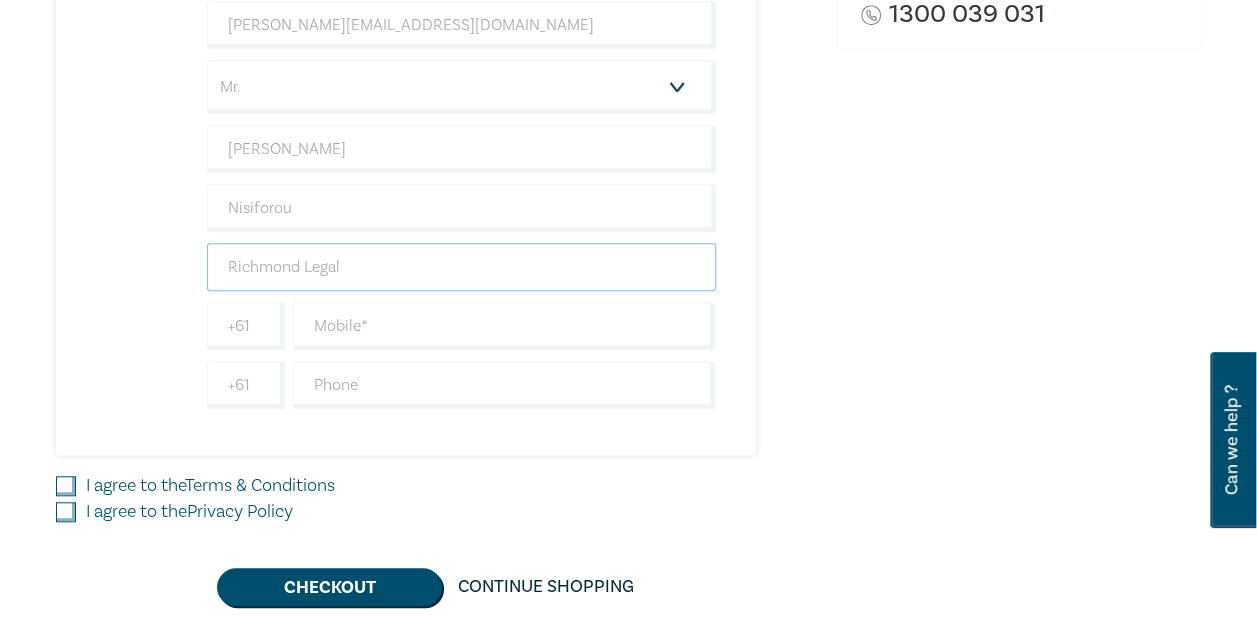 scroll, scrollTop: 656, scrollLeft: 0, axis: vertical 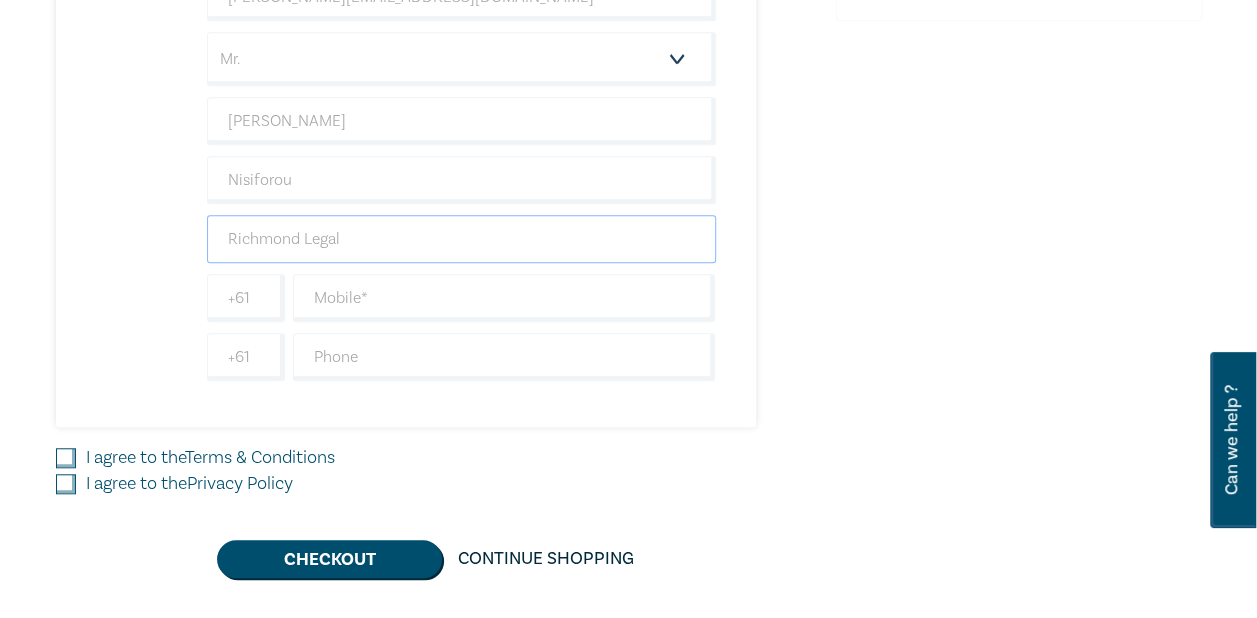 type on "Richmond Legal" 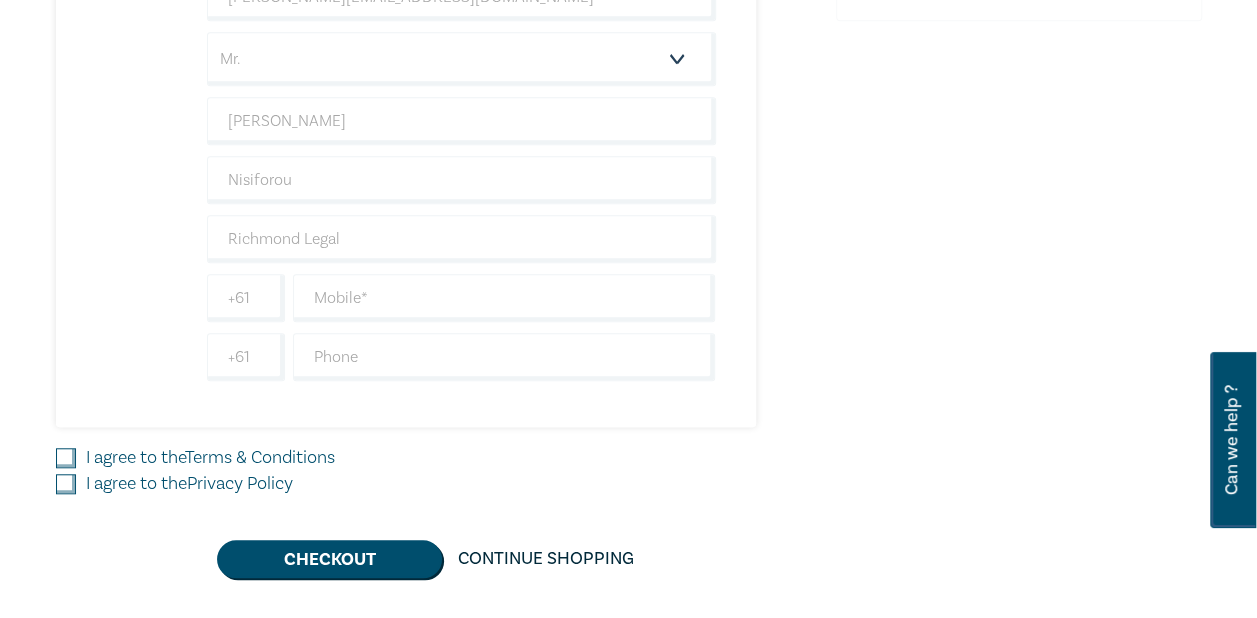 click on "I agree to the  Terms & Conditions" at bounding box center (66, 458) 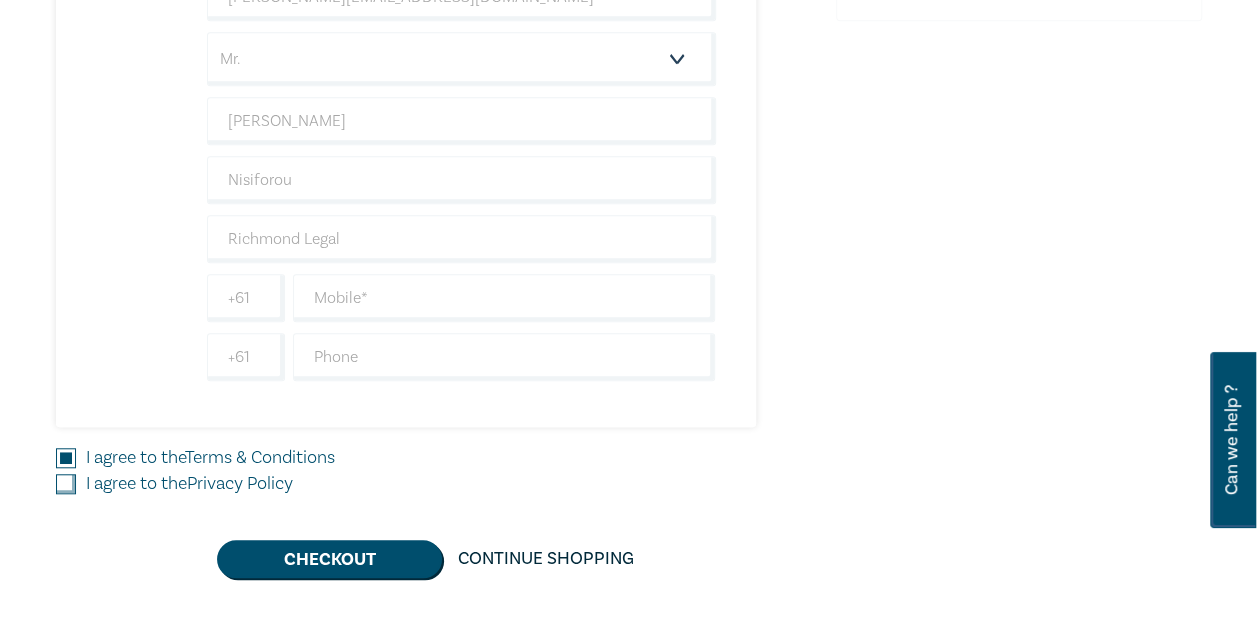 click on "I agree to the  Privacy Policy" at bounding box center [66, 484] 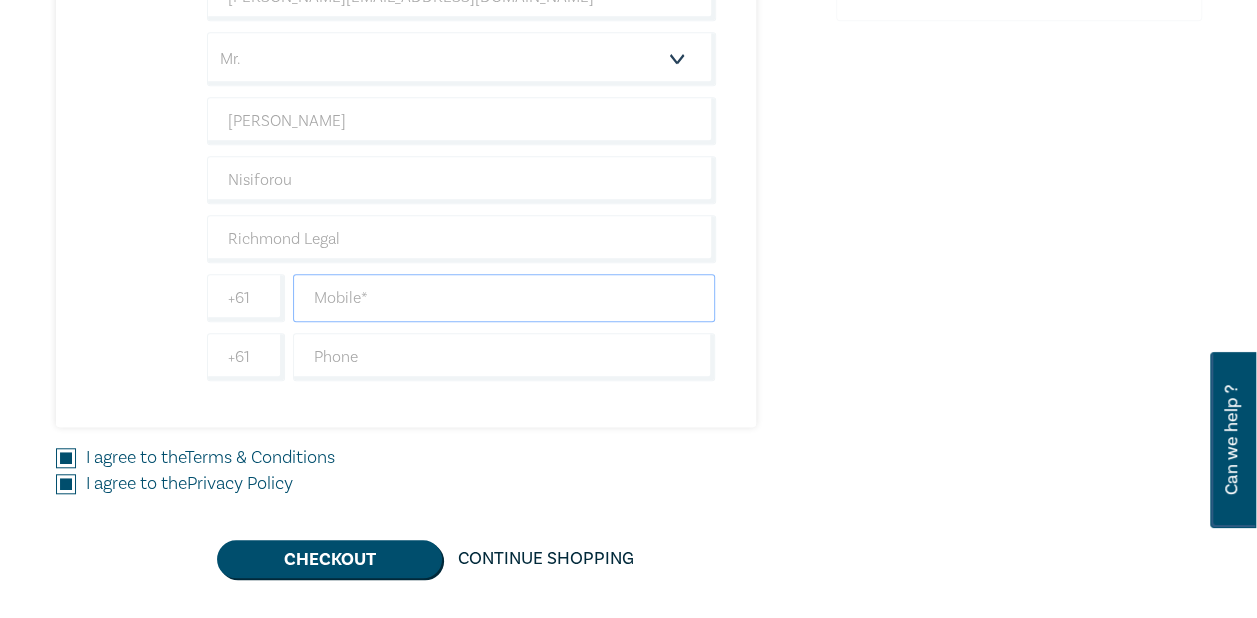 click at bounding box center (504, 298) 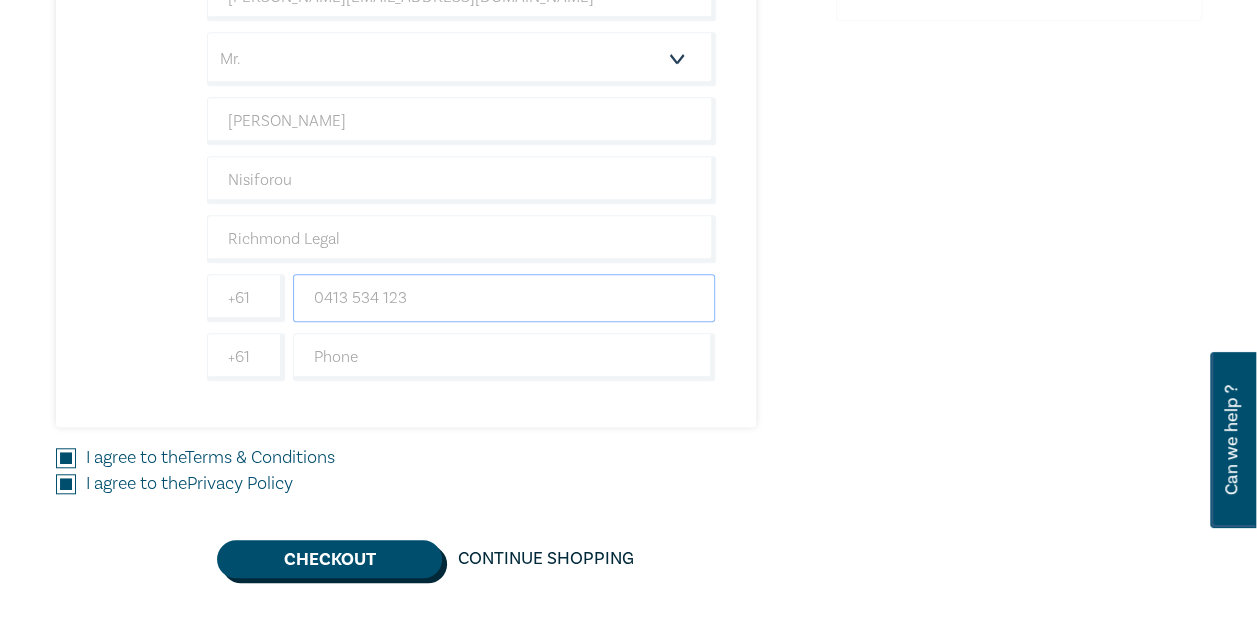 type on "0413 534 123" 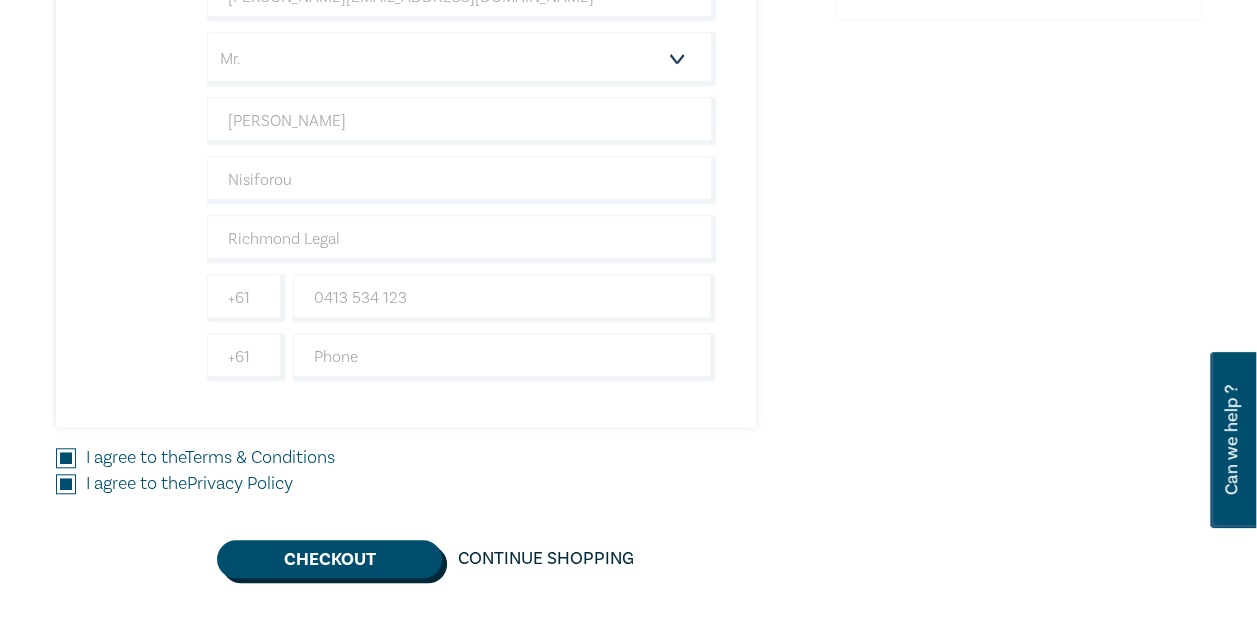 click on "Checkout" at bounding box center (329, 559) 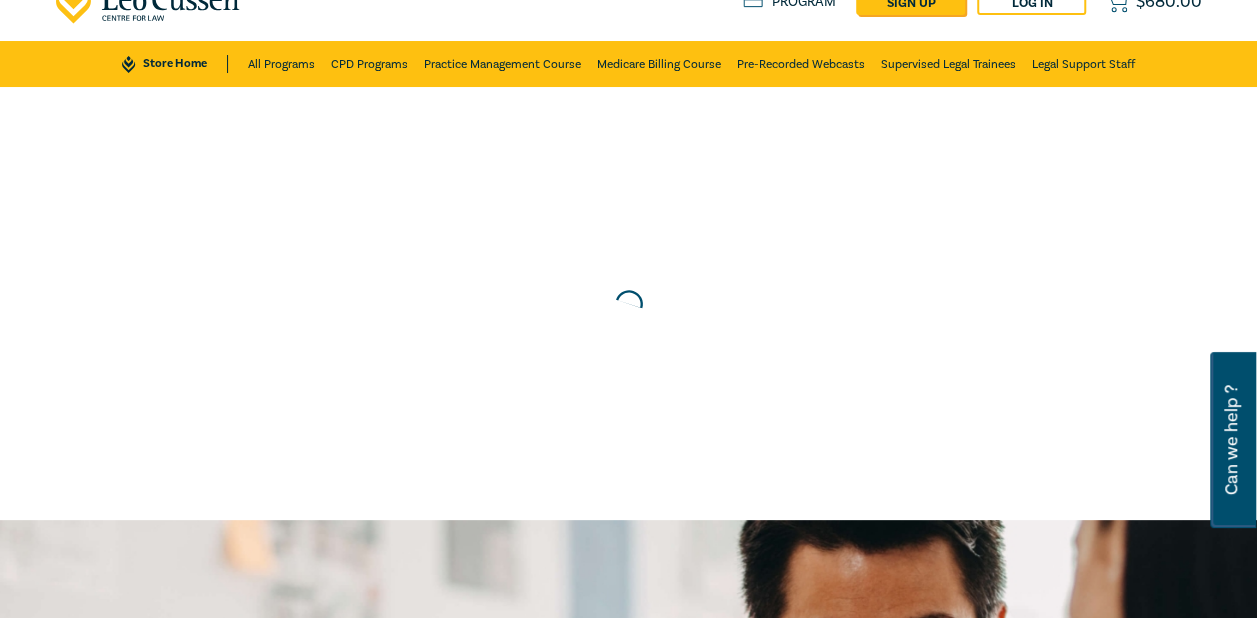 scroll, scrollTop: 0, scrollLeft: 0, axis: both 